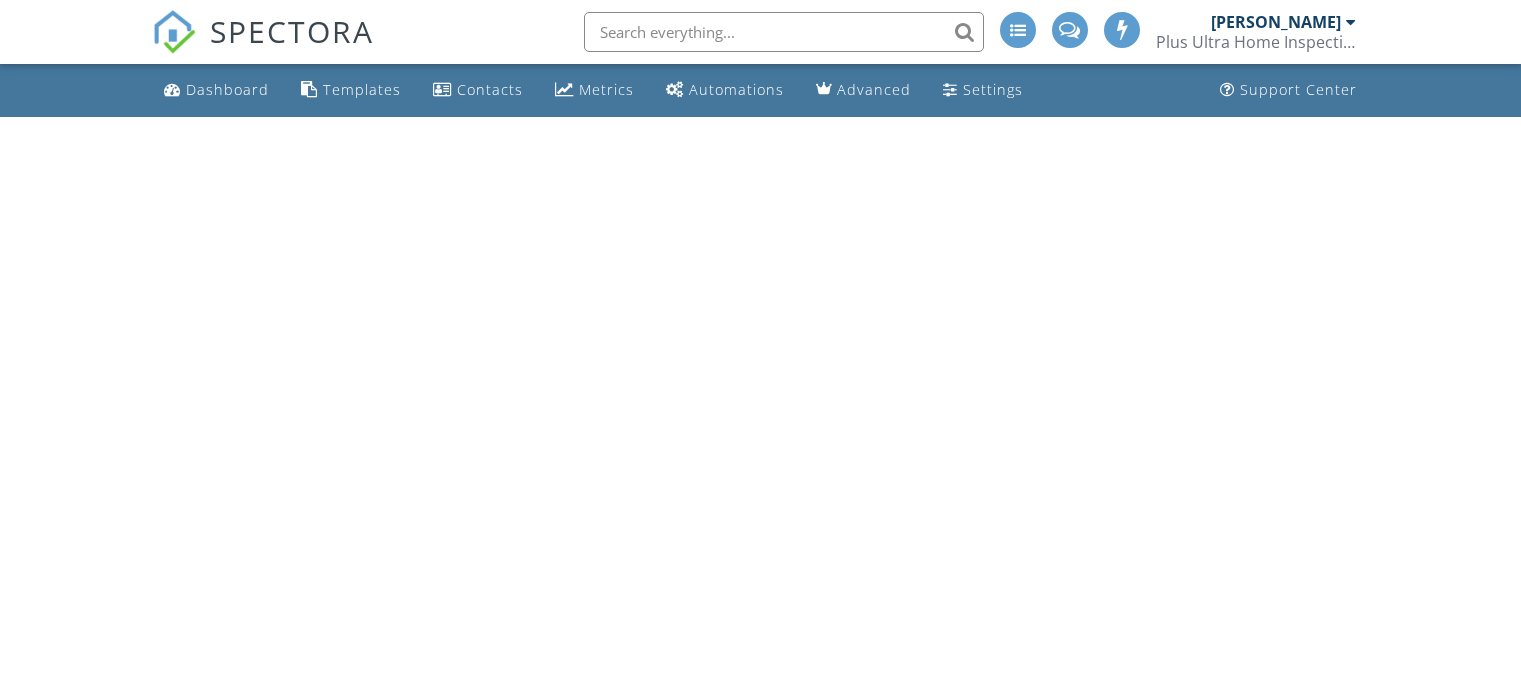 scroll, scrollTop: 0, scrollLeft: 0, axis: both 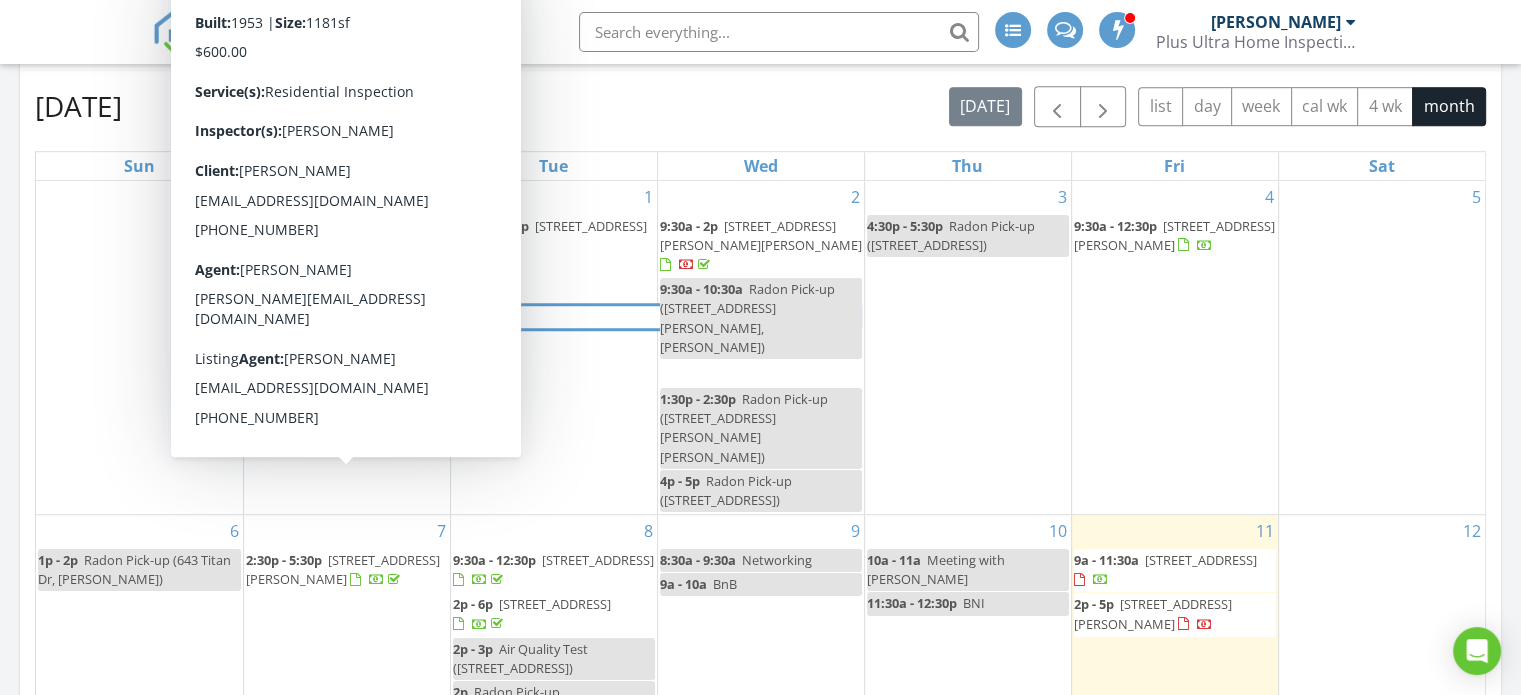 click on "1214 W Carter St, Carbondale 62901" at bounding box center (343, 569) 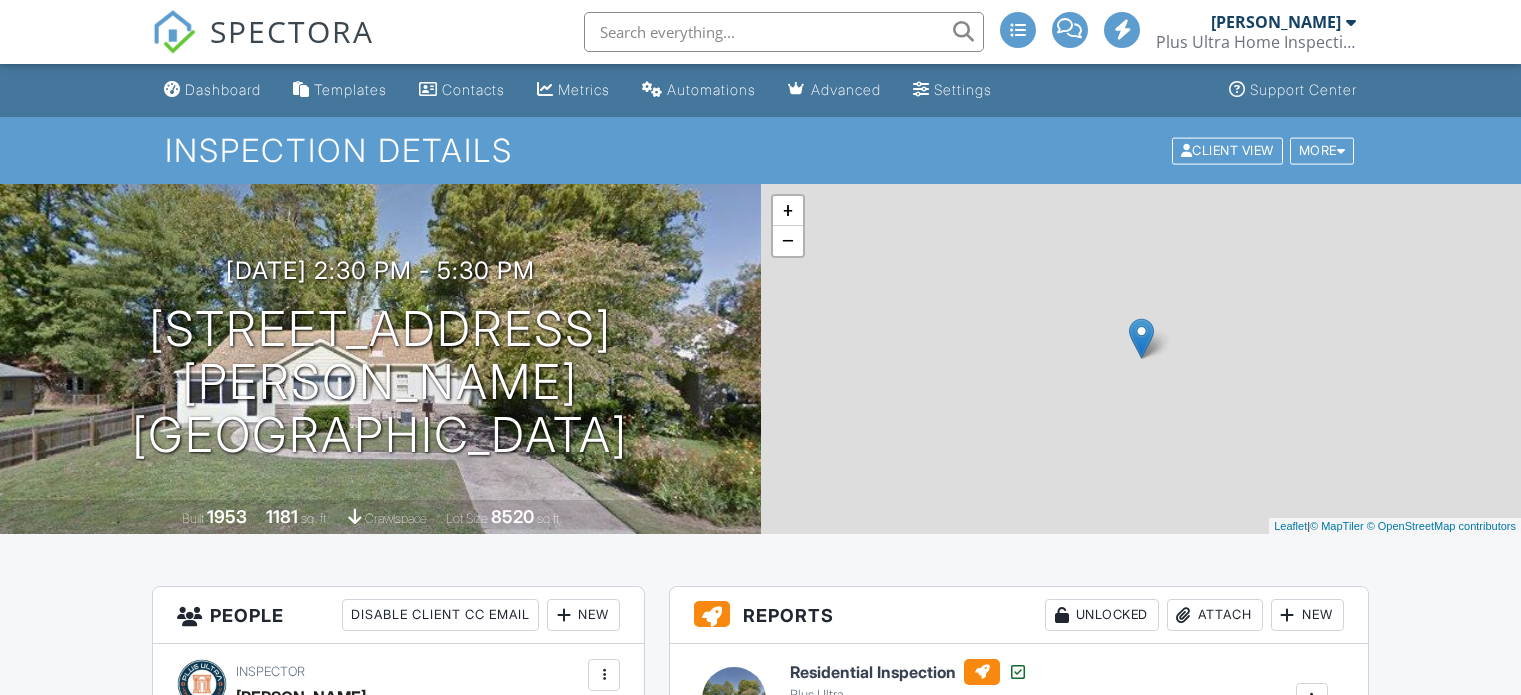 scroll, scrollTop: 0, scrollLeft: 0, axis: both 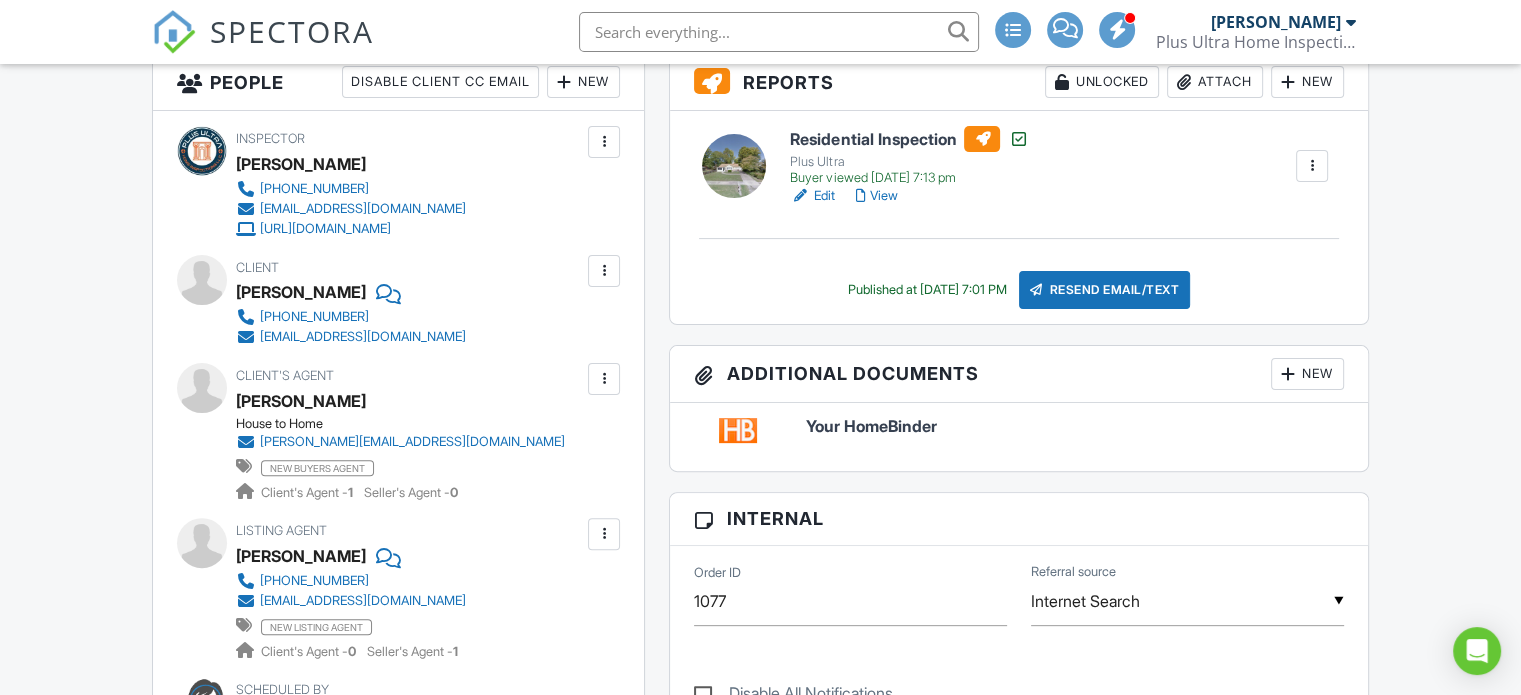 click on "SPECTORA
Julian Andes
Plus Ultra Home Inspections LLC
Role:
Inspector
Change Role
Dashboard
New Inspection
Inspections
Calendar
Template Editor
Contacts
Automations
Team
Metrics
Payments
Data Exports
Billing
Conversations
Tasks
Reporting
Advanced
Equipment
Settings
What's New
Sign Out
Change Active Role
Your account has more than one possible role. Please choose how you'd like to view the site:
Company/Agency
City
Role
Dashboard
Templates
Contacts
Metrics
Automations
Advanced
Settings
Support Center
Inspection Details
Client View
More" at bounding box center [760, 2309] 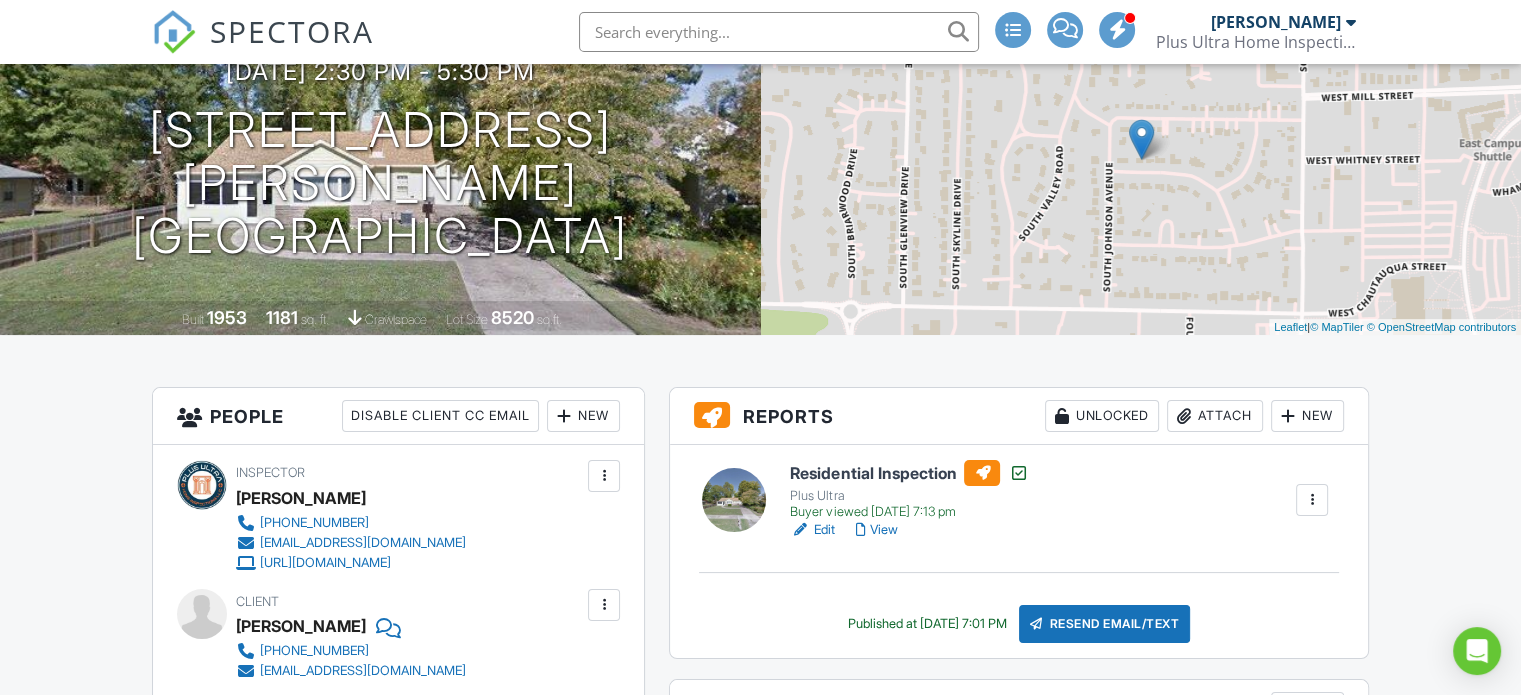 scroll, scrollTop: 167, scrollLeft: 0, axis: vertical 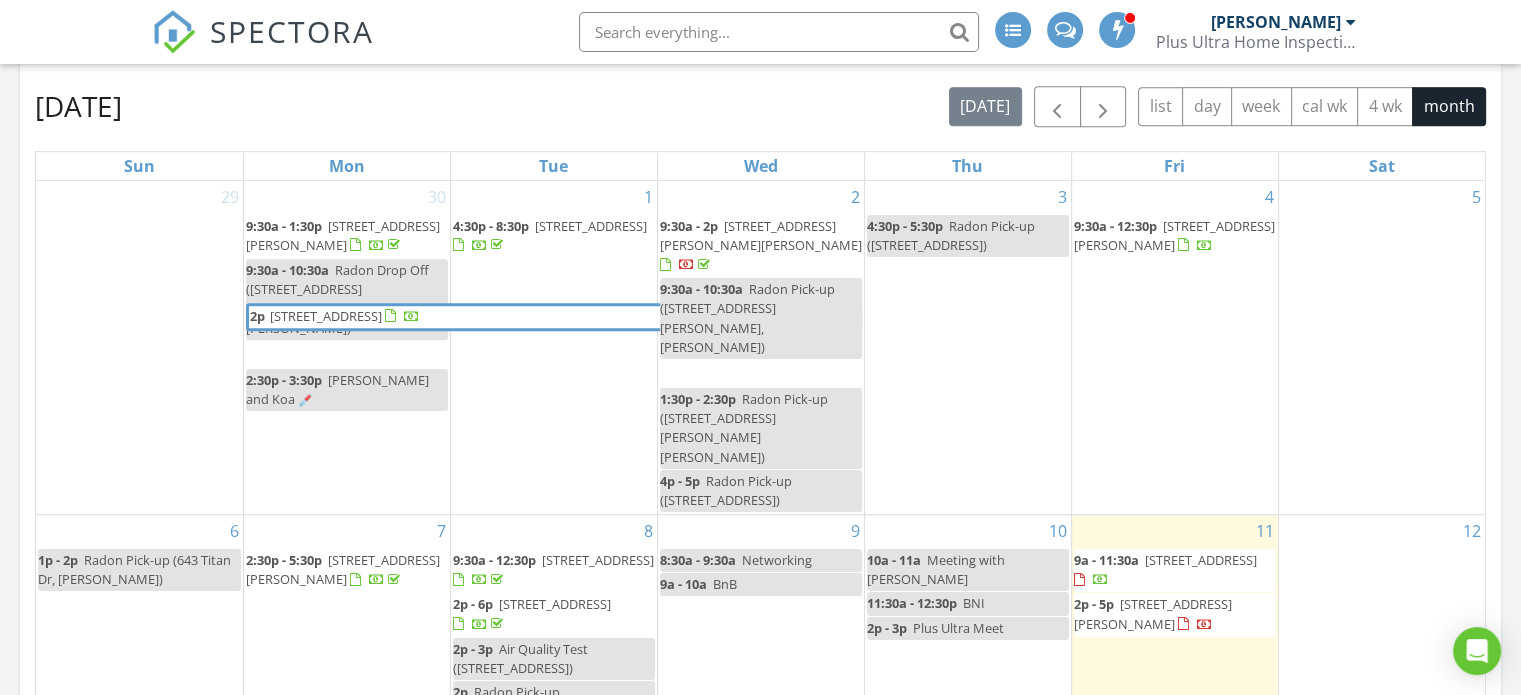 click on "[STREET_ADDRESS]" at bounding box center (598, 560) 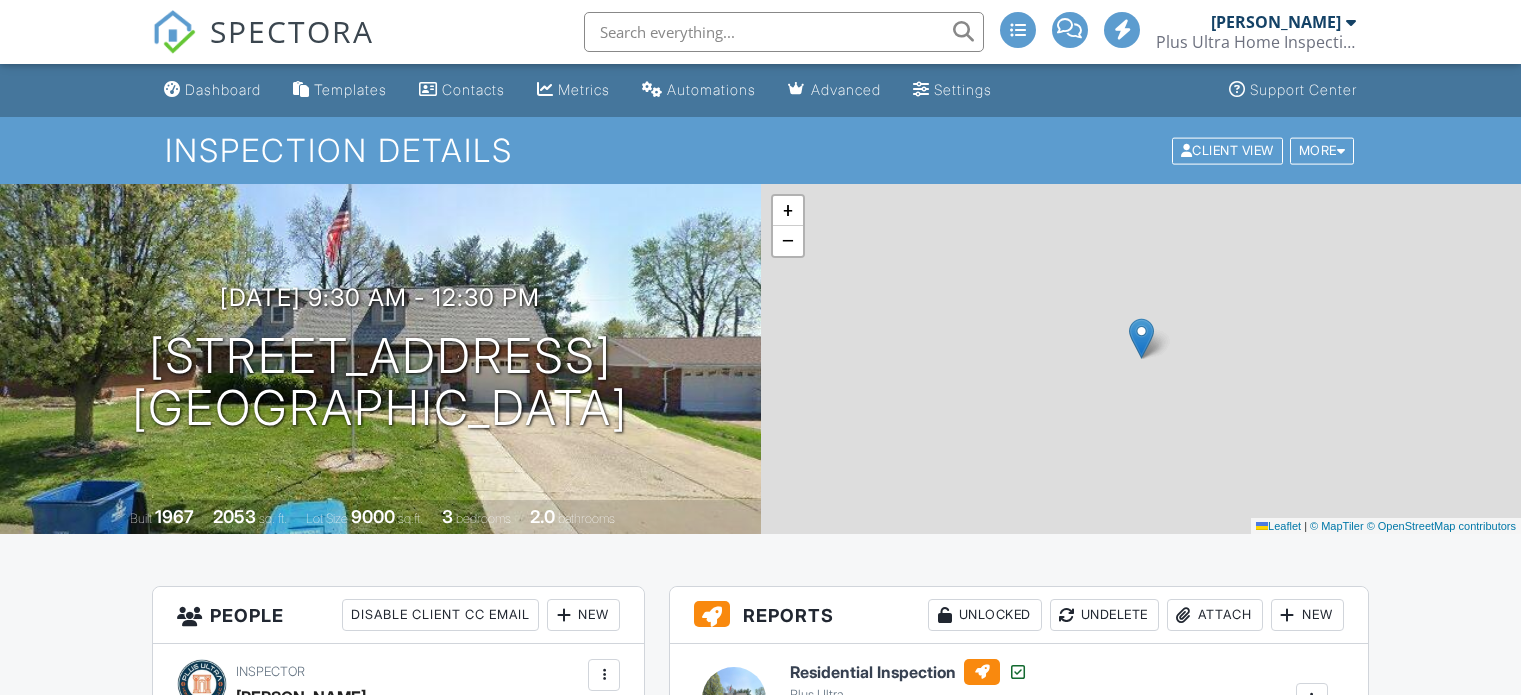 scroll, scrollTop: 0, scrollLeft: 0, axis: both 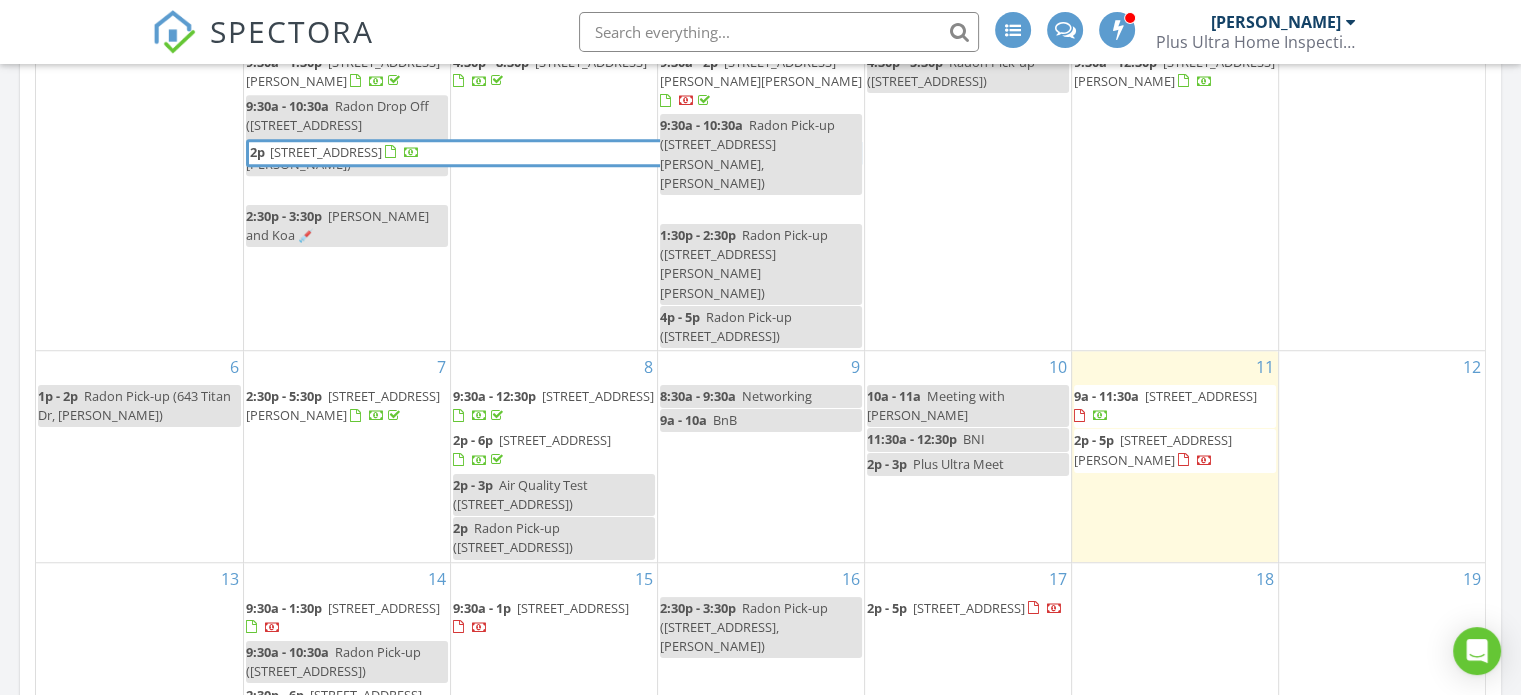 click on "[STREET_ADDRESS]" at bounding box center (555, 440) 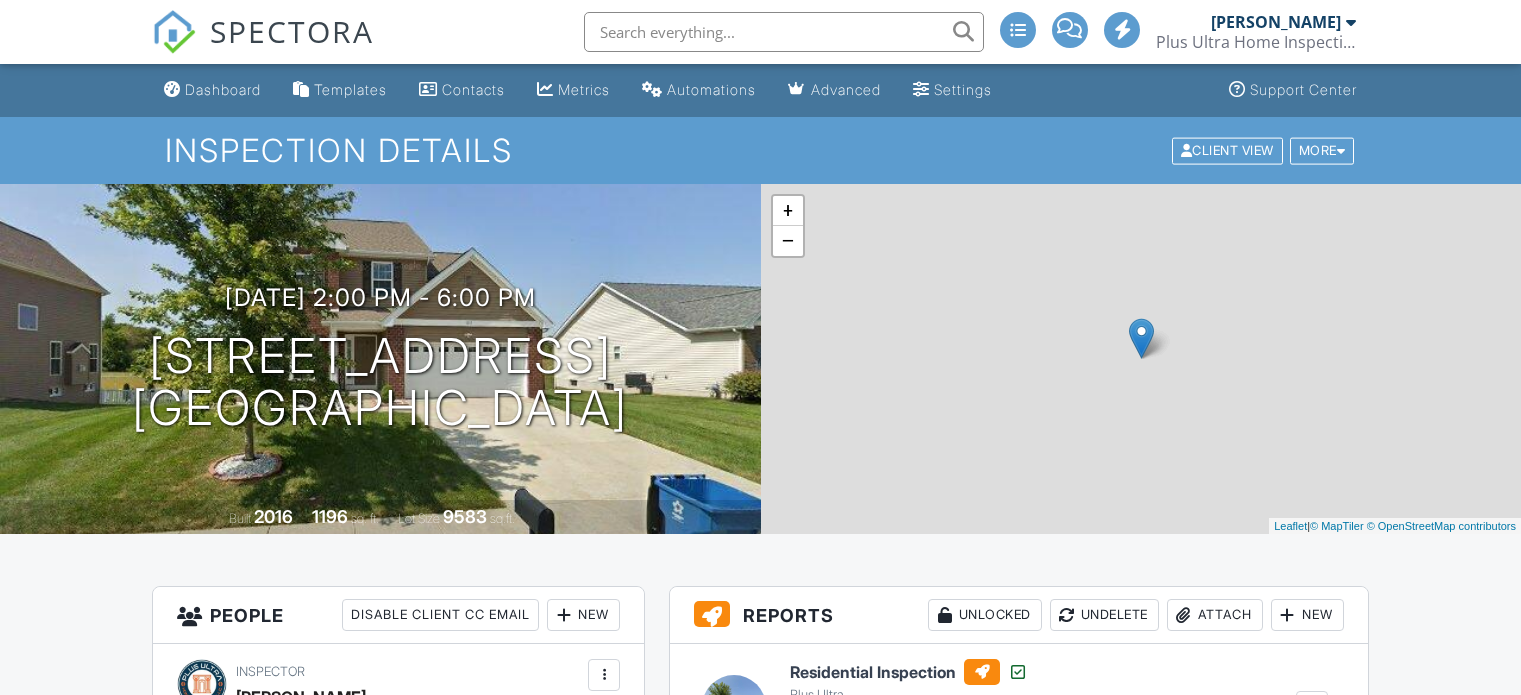 scroll, scrollTop: 0, scrollLeft: 0, axis: both 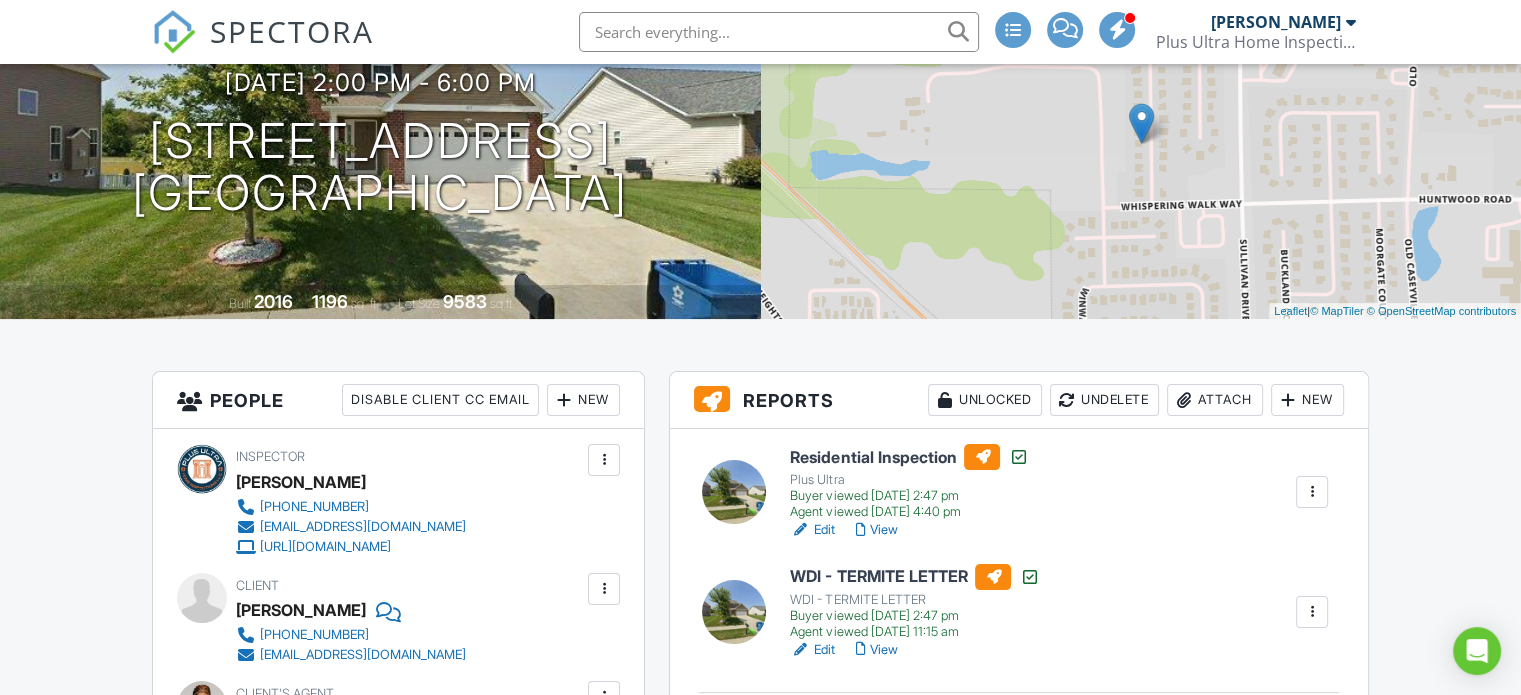click on "SPECTORA" at bounding box center [292, 31] 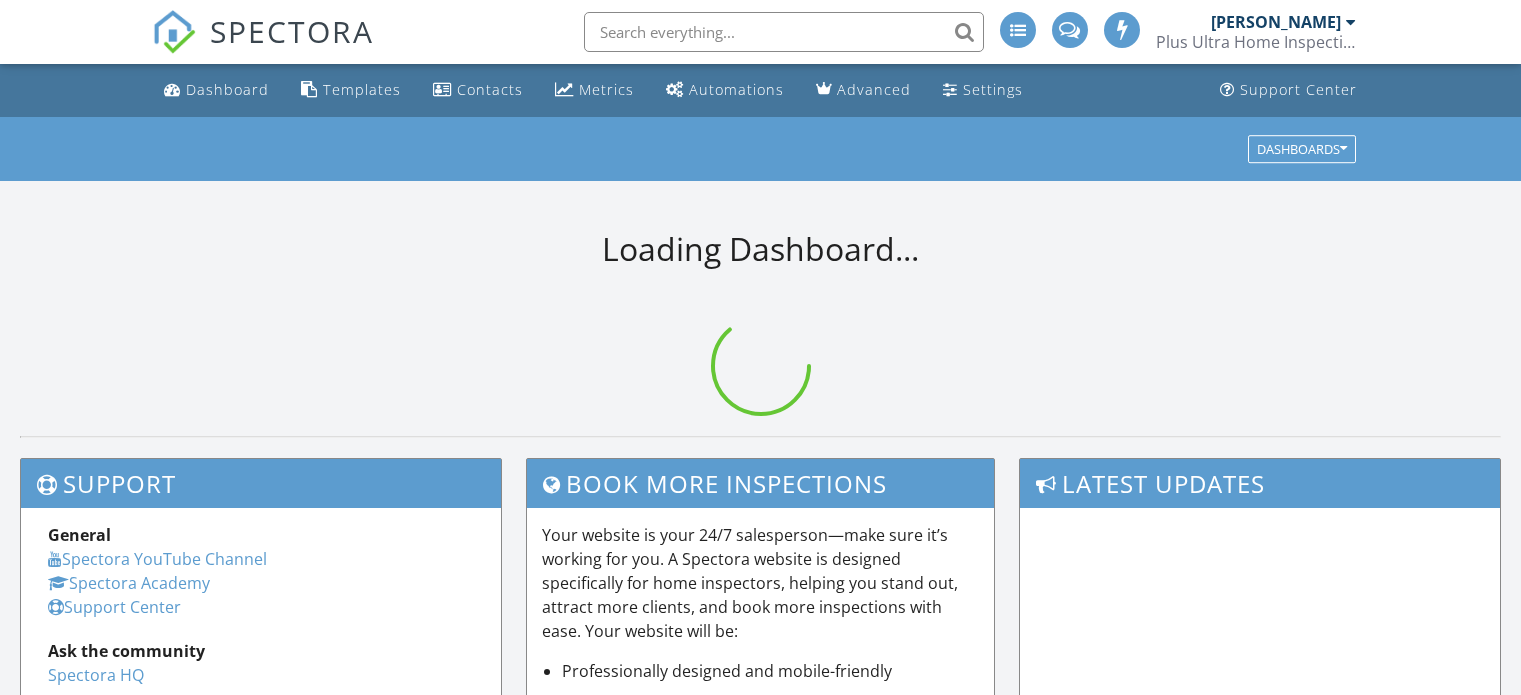 scroll, scrollTop: 0, scrollLeft: 0, axis: both 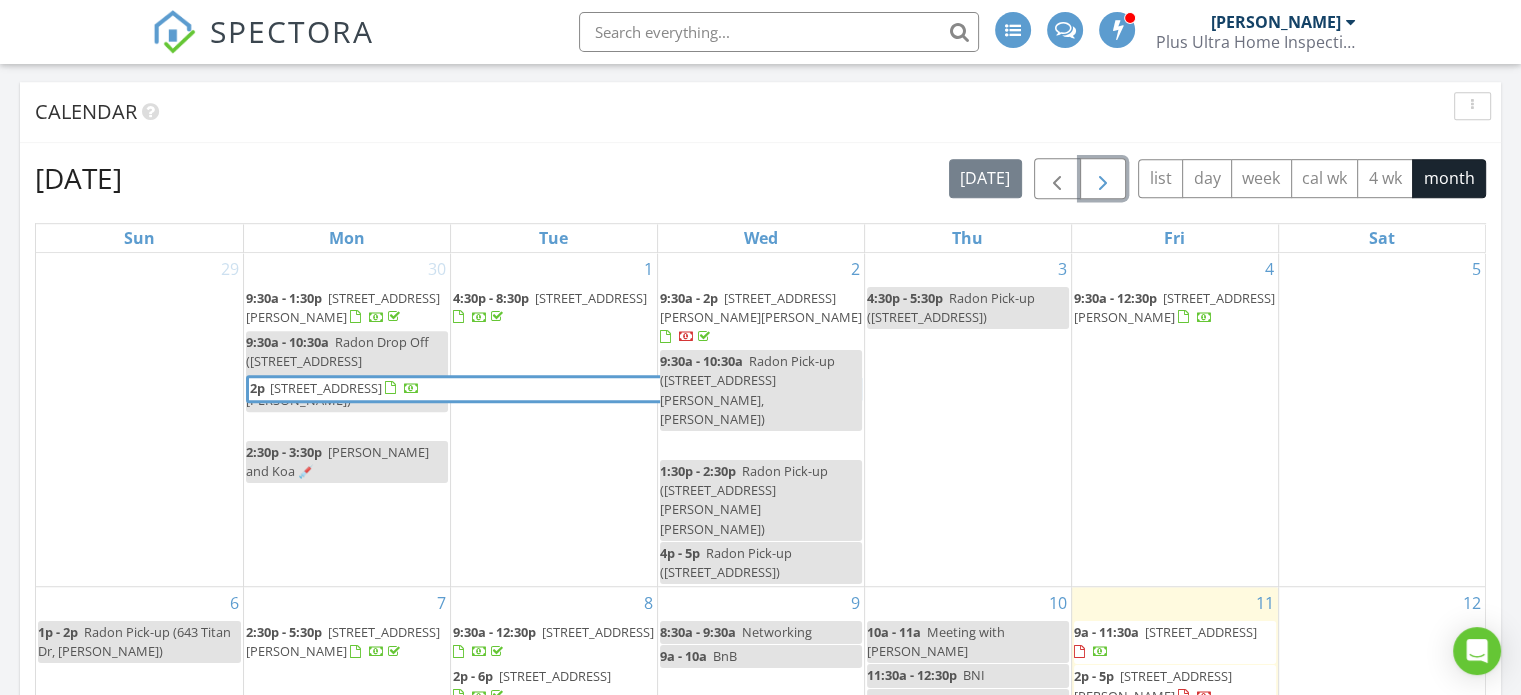 click at bounding box center (1103, 179) 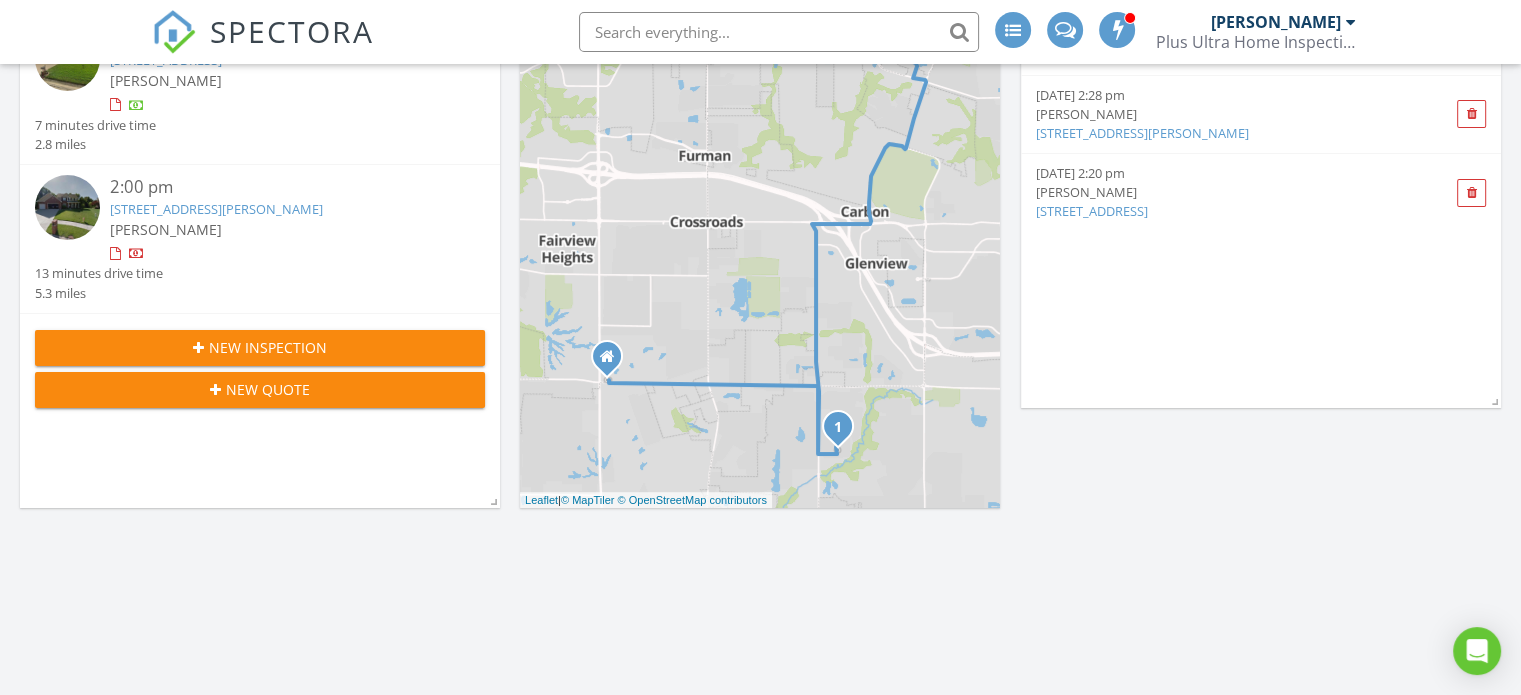 scroll, scrollTop: 0, scrollLeft: 0, axis: both 